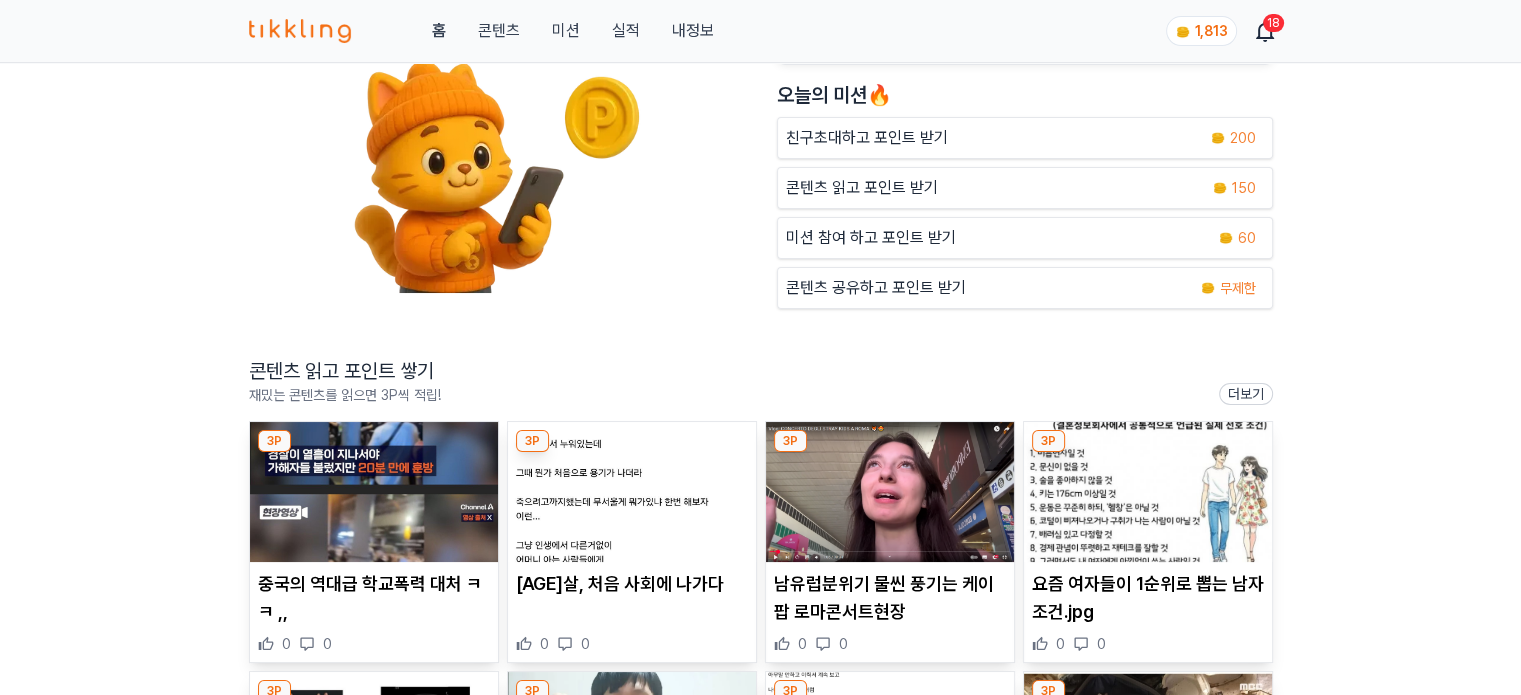 scroll, scrollTop: 200, scrollLeft: 0, axis: vertical 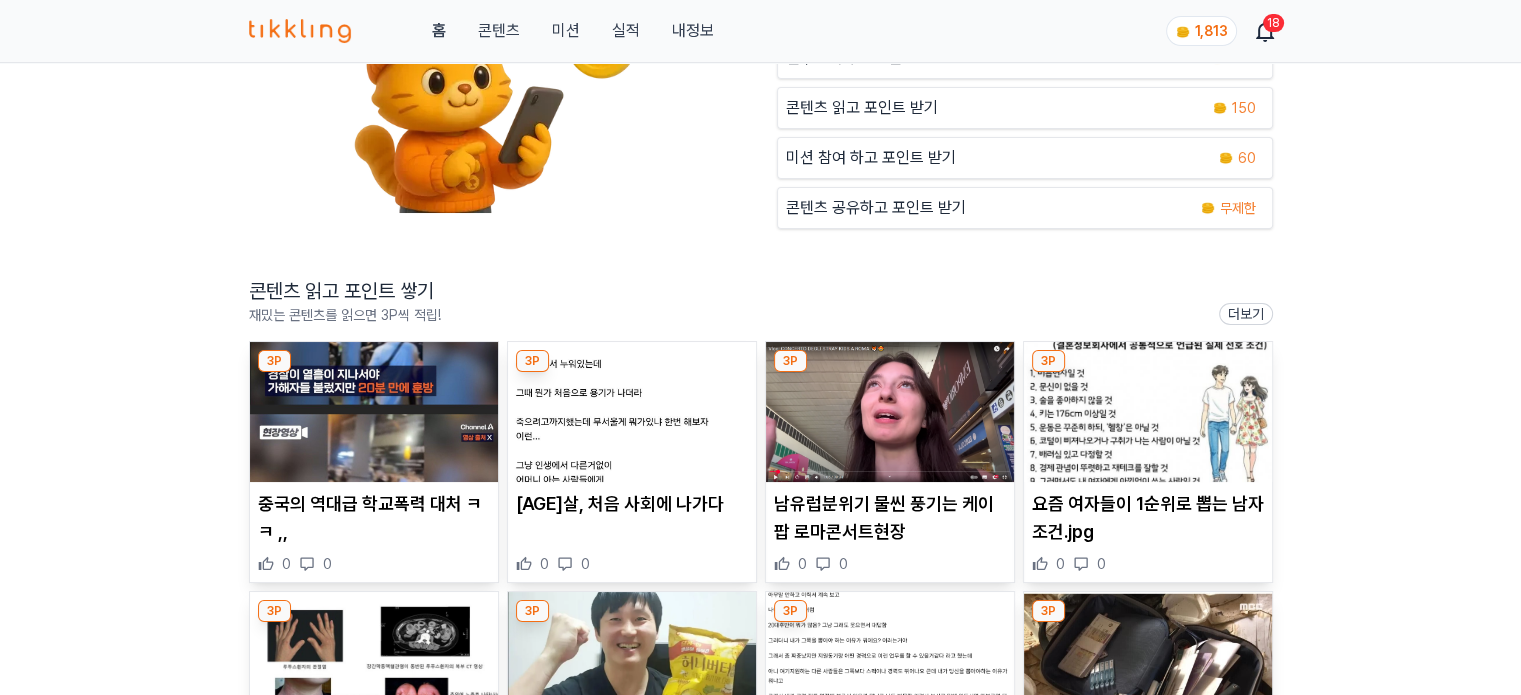click at bounding box center [890, 412] 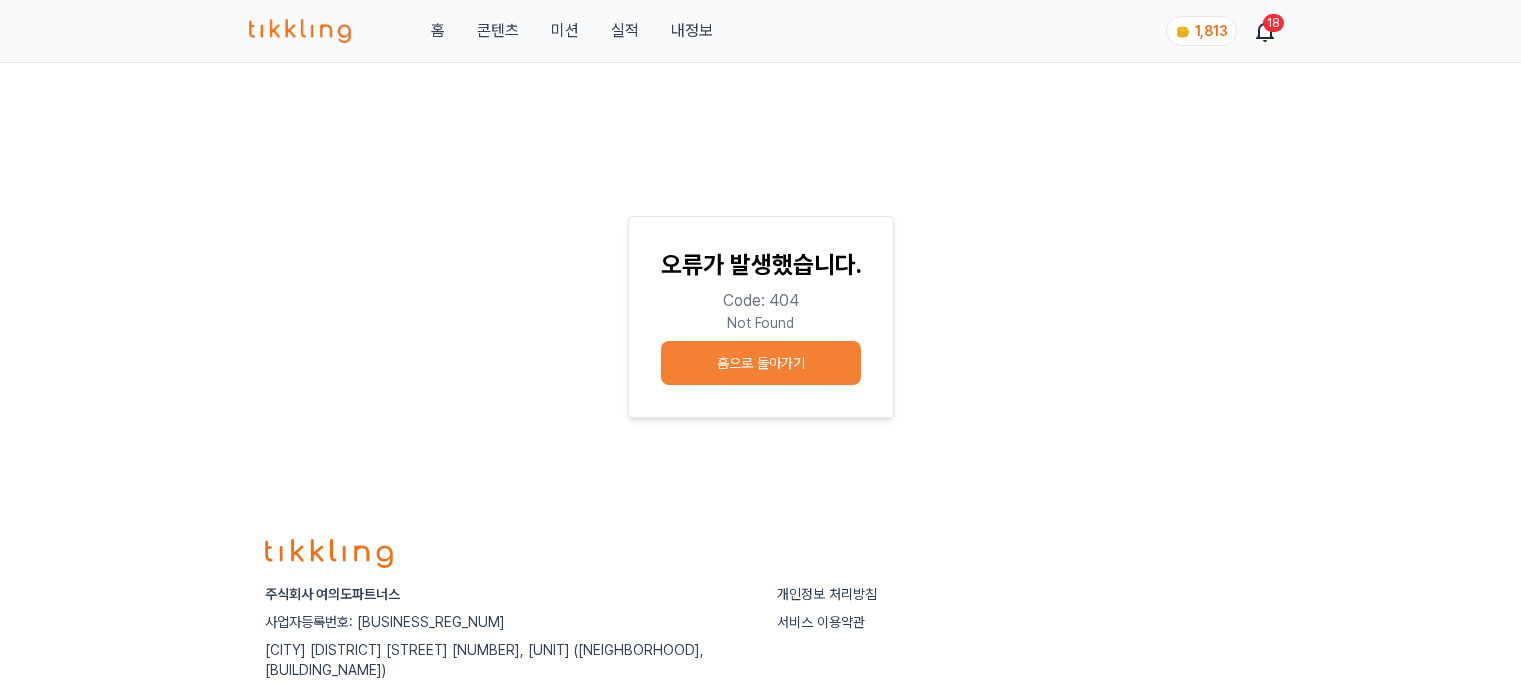 scroll, scrollTop: 0, scrollLeft: 0, axis: both 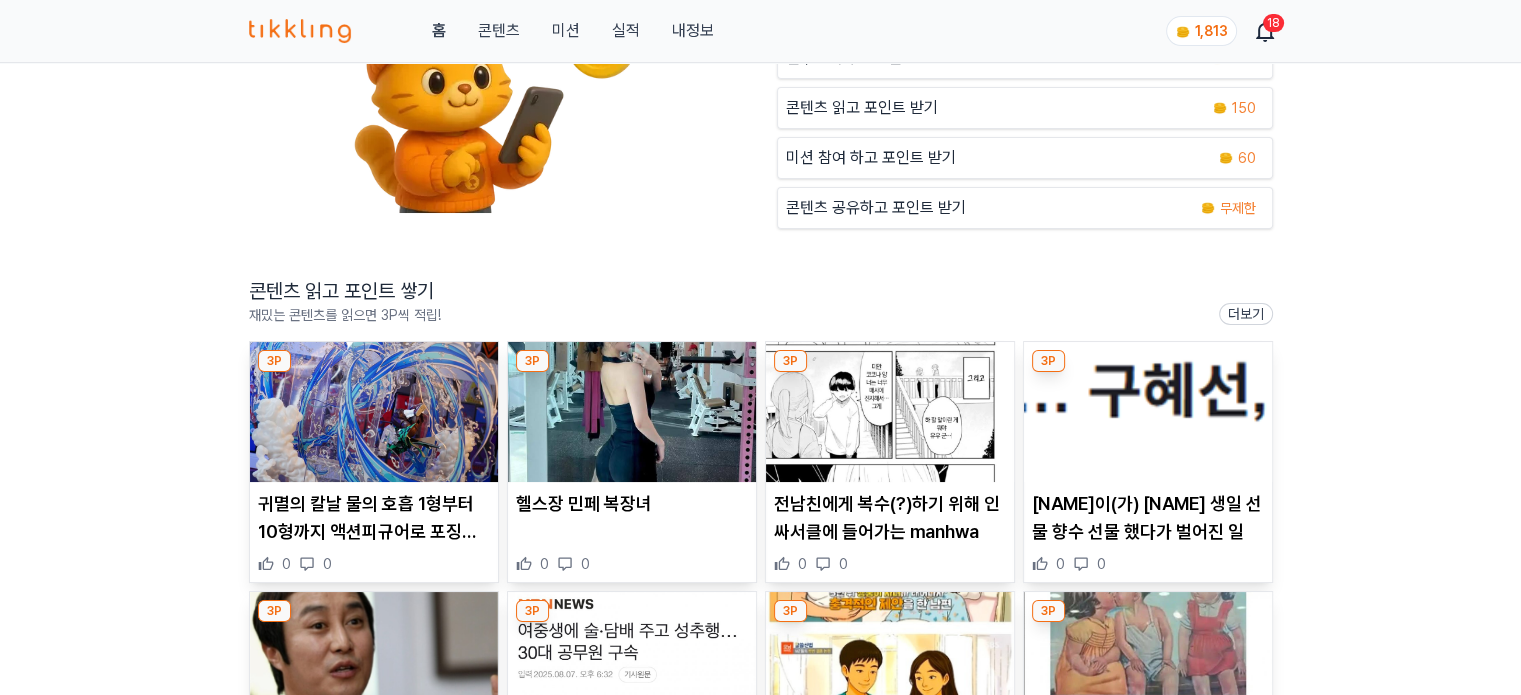 click at bounding box center (374, 412) 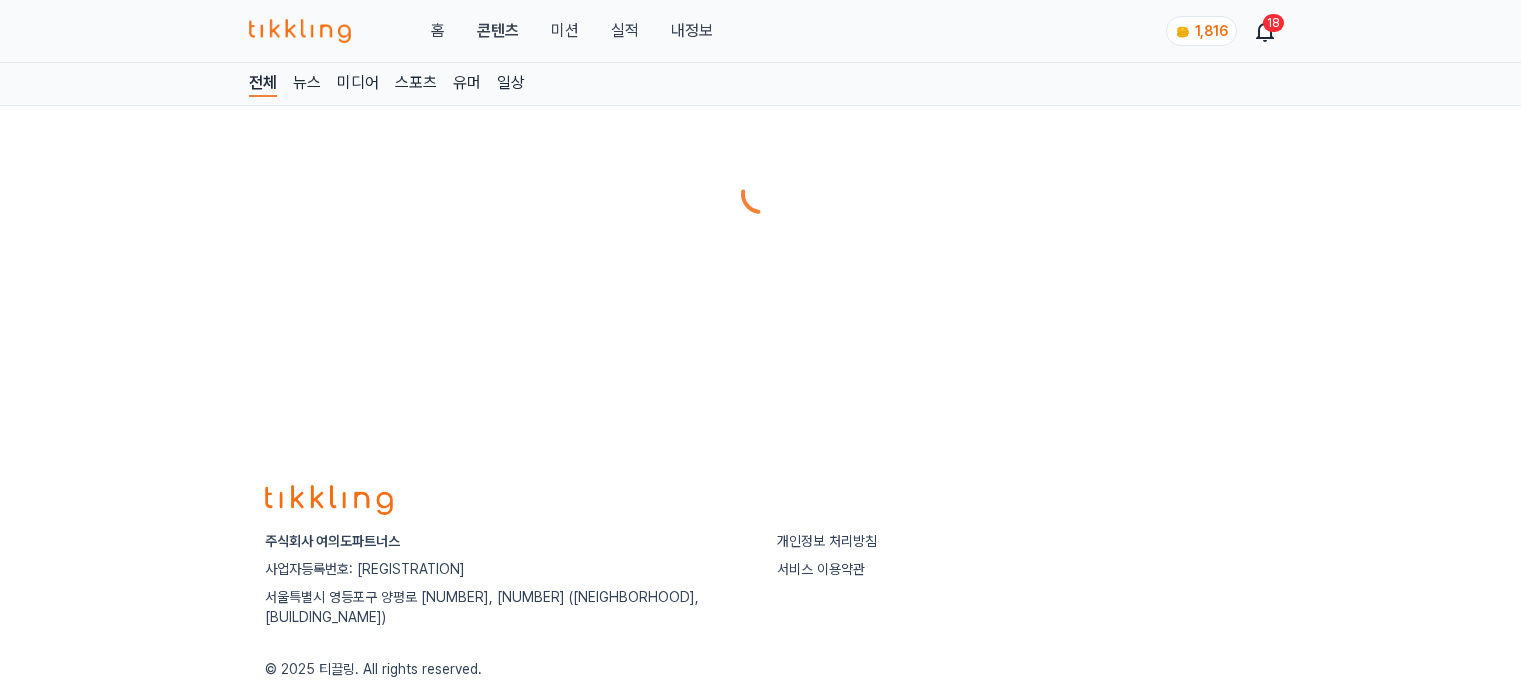 scroll, scrollTop: 0, scrollLeft: 0, axis: both 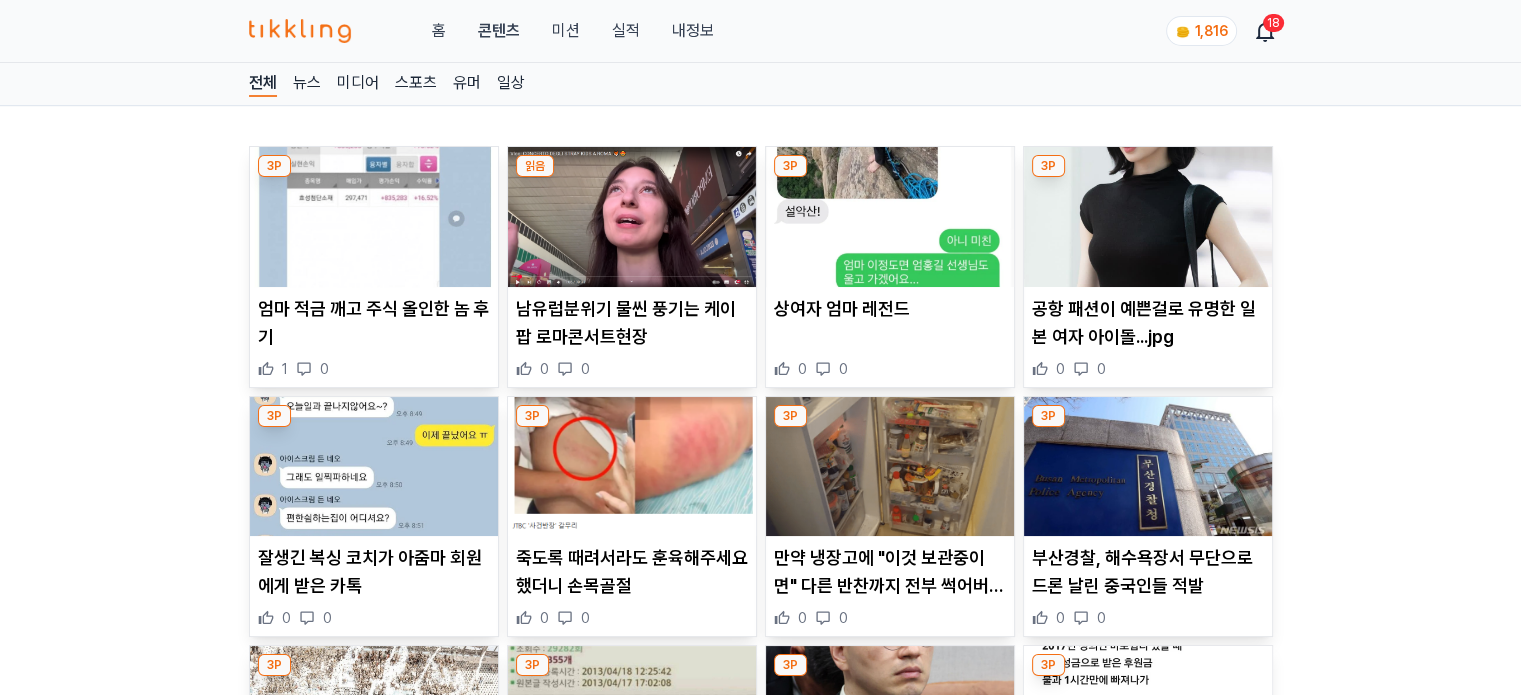 click at bounding box center [374, 217] 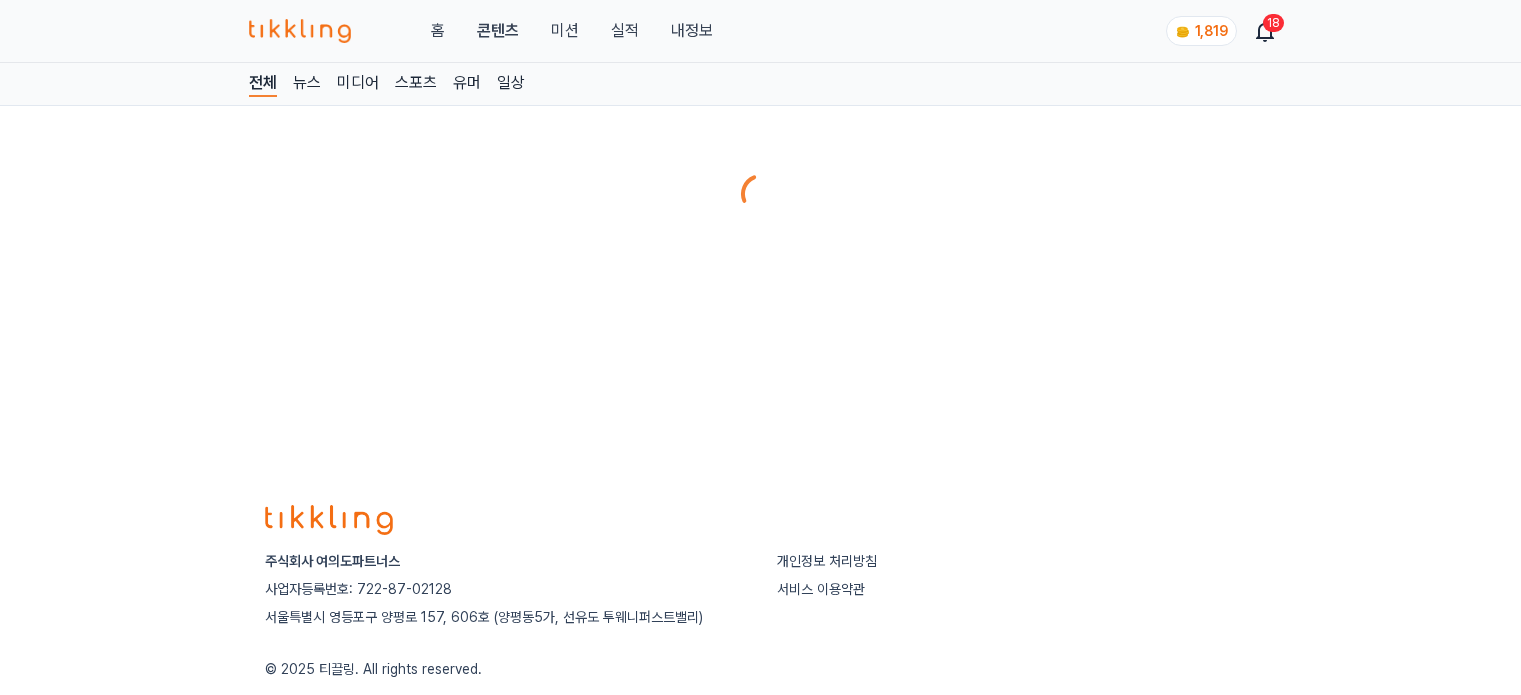 scroll, scrollTop: 0, scrollLeft: 0, axis: both 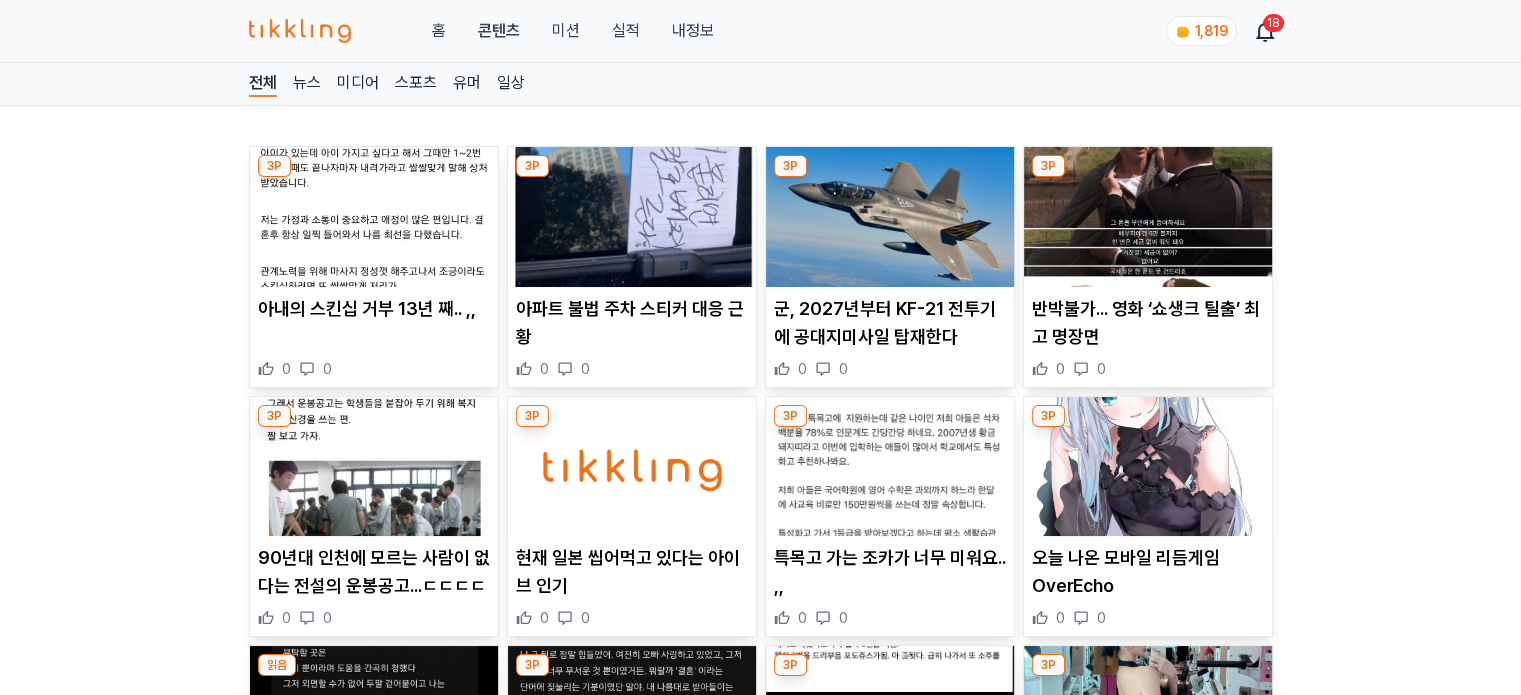 click at bounding box center (890, 467) 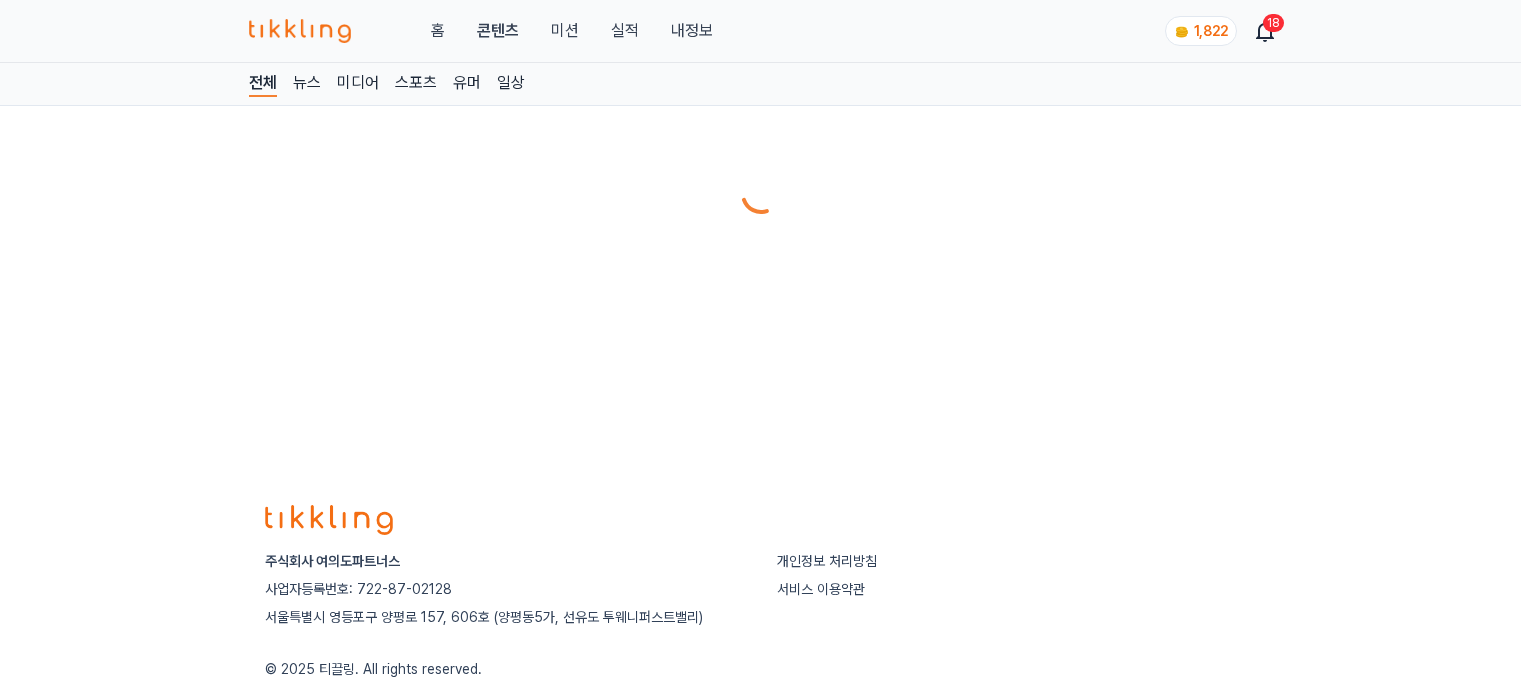scroll, scrollTop: 0, scrollLeft: 0, axis: both 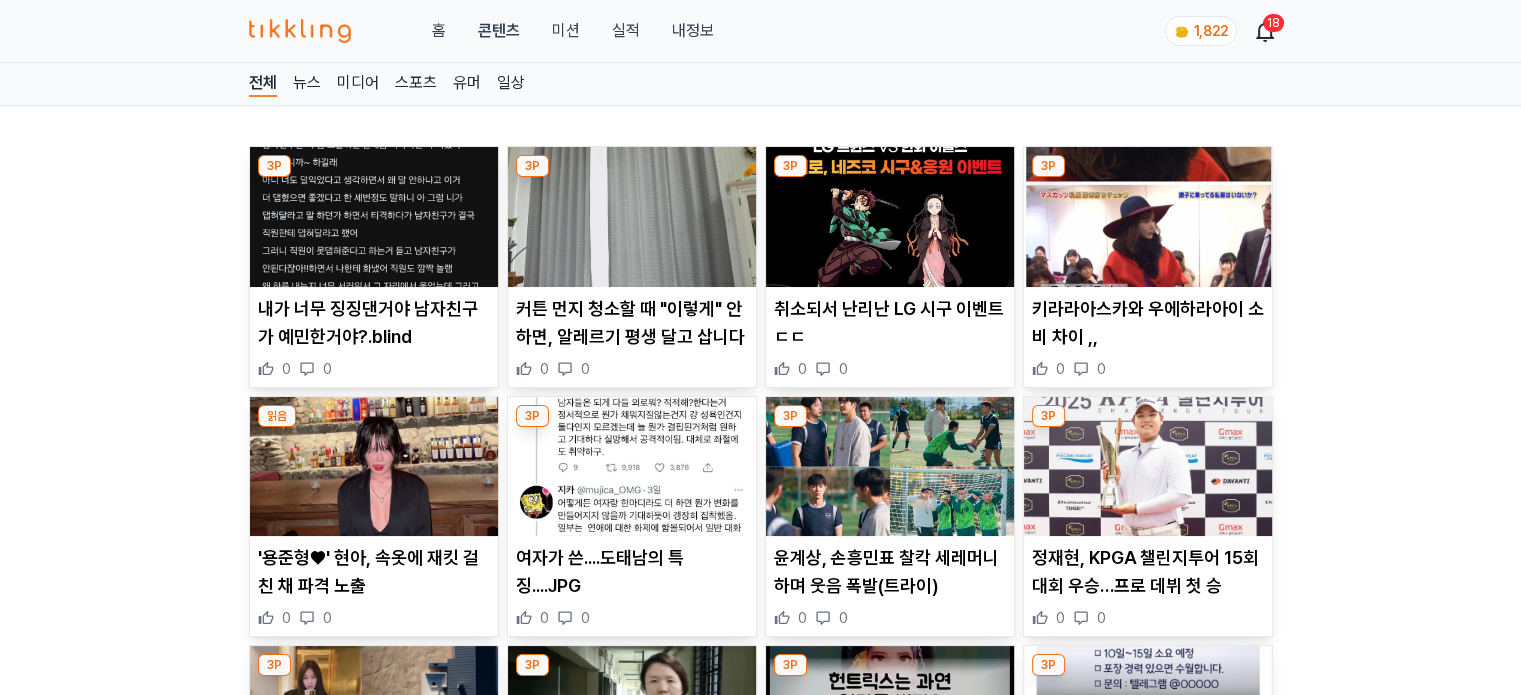 click at bounding box center [632, 467] 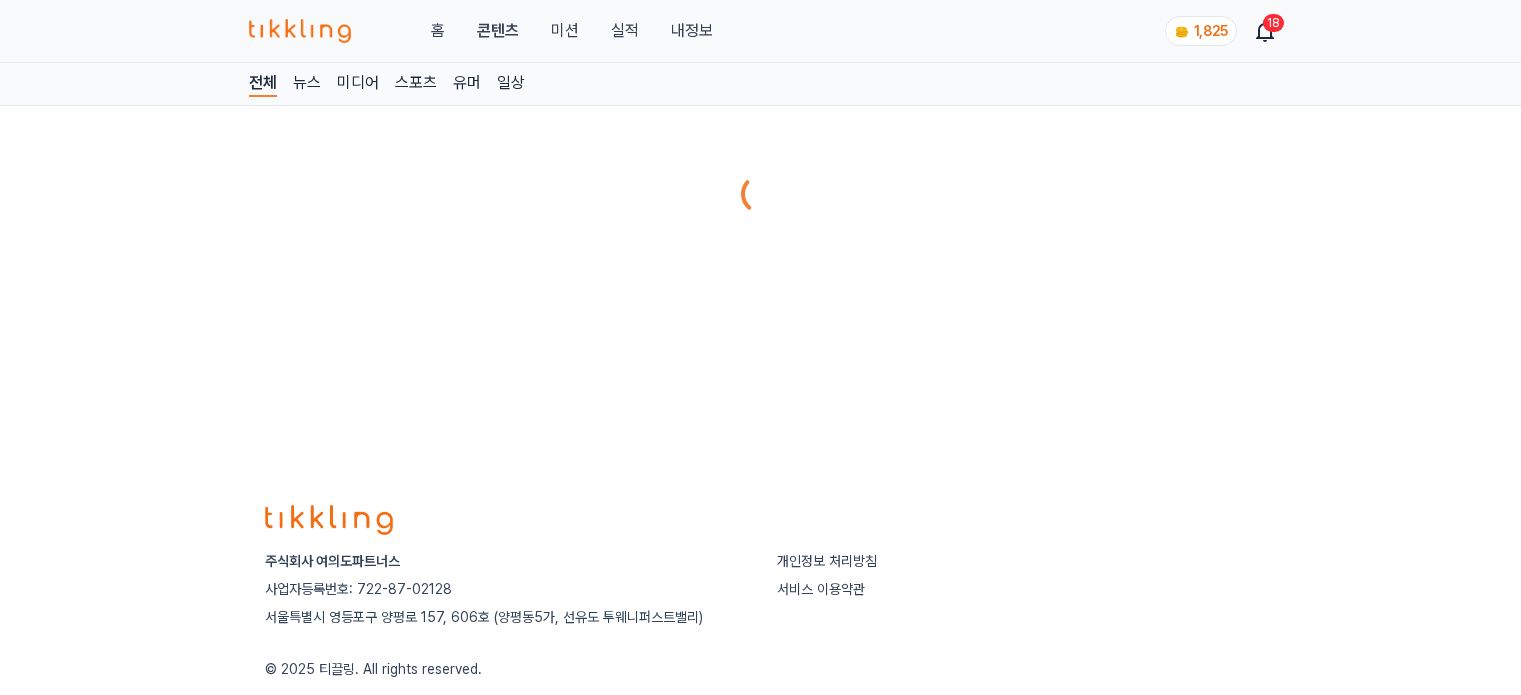 scroll, scrollTop: 0, scrollLeft: 0, axis: both 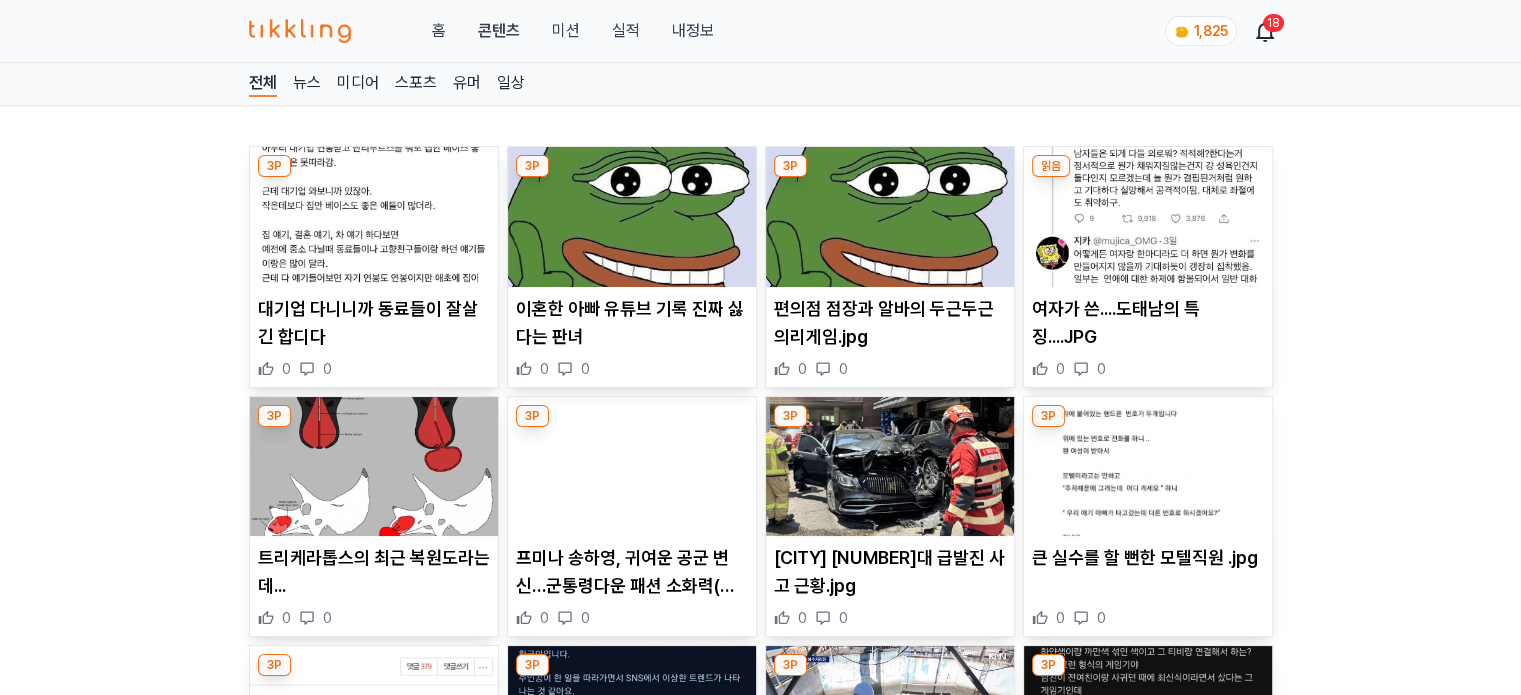 click at bounding box center [1148, 467] 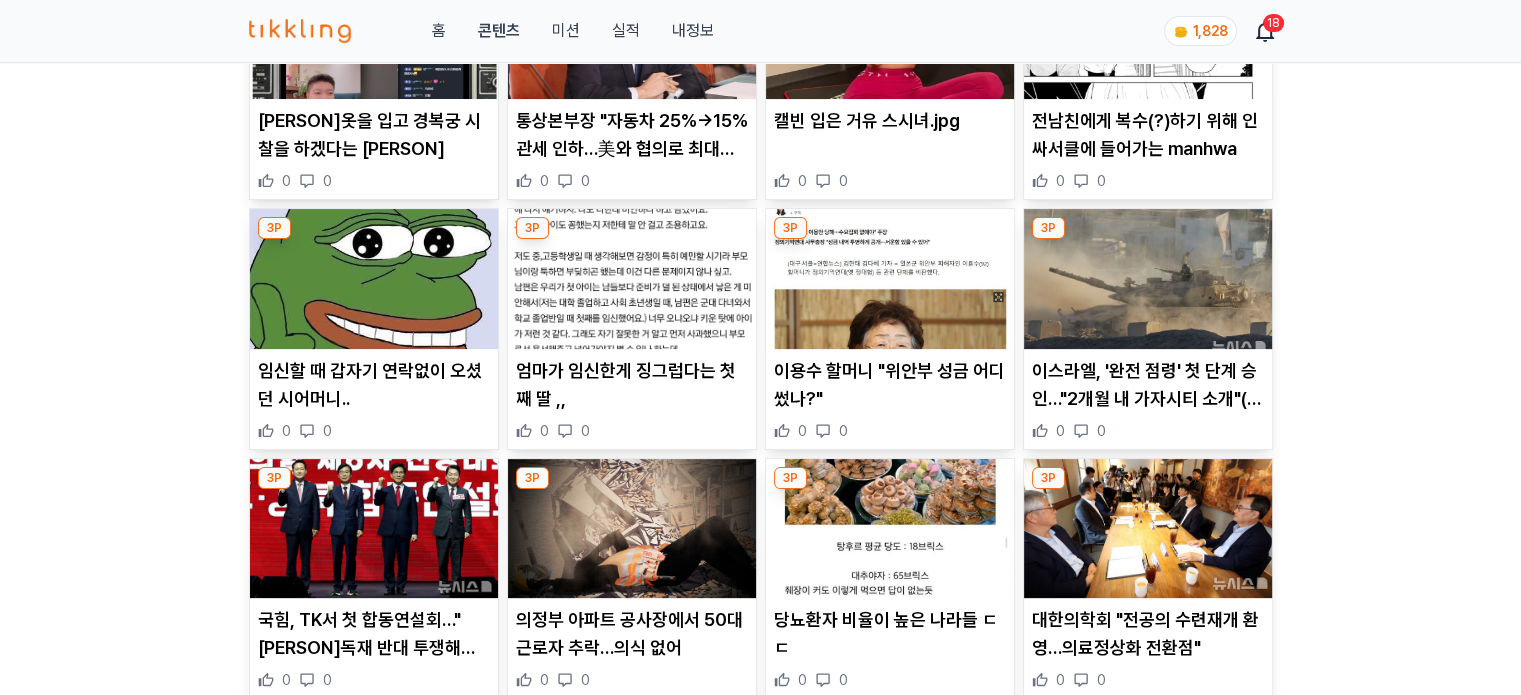 scroll, scrollTop: 100, scrollLeft: 0, axis: vertical 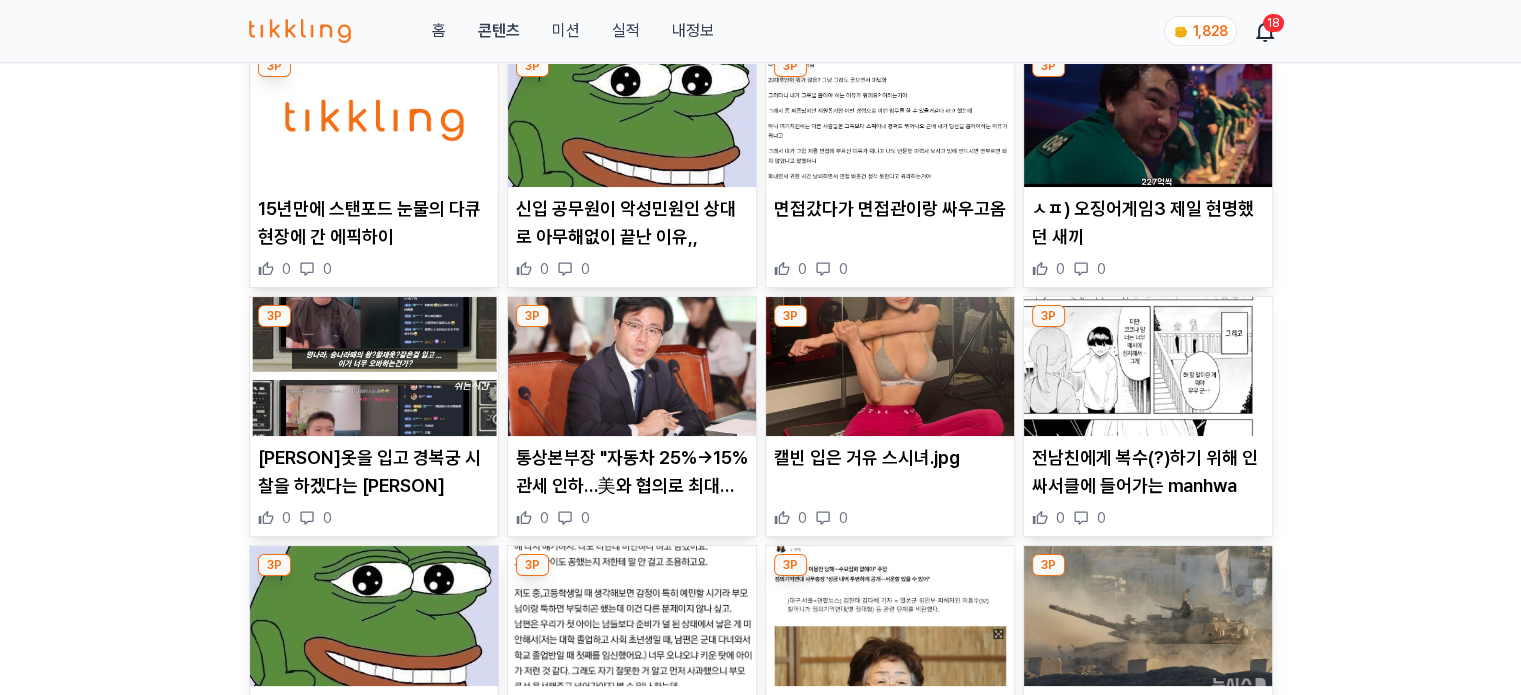 click at bounding box center (890, 367) 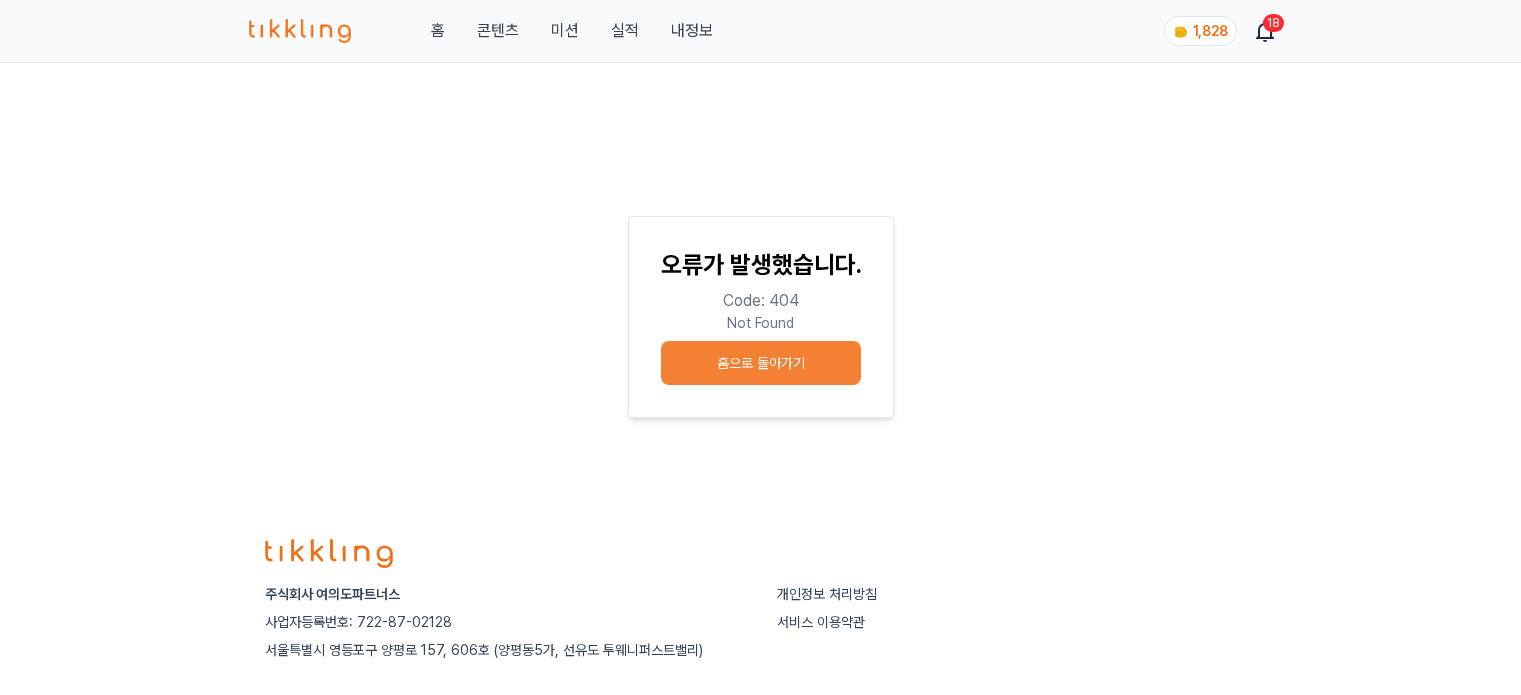 scroll, scrollTop: 112, scrollLeft: 0, axis: vertical 